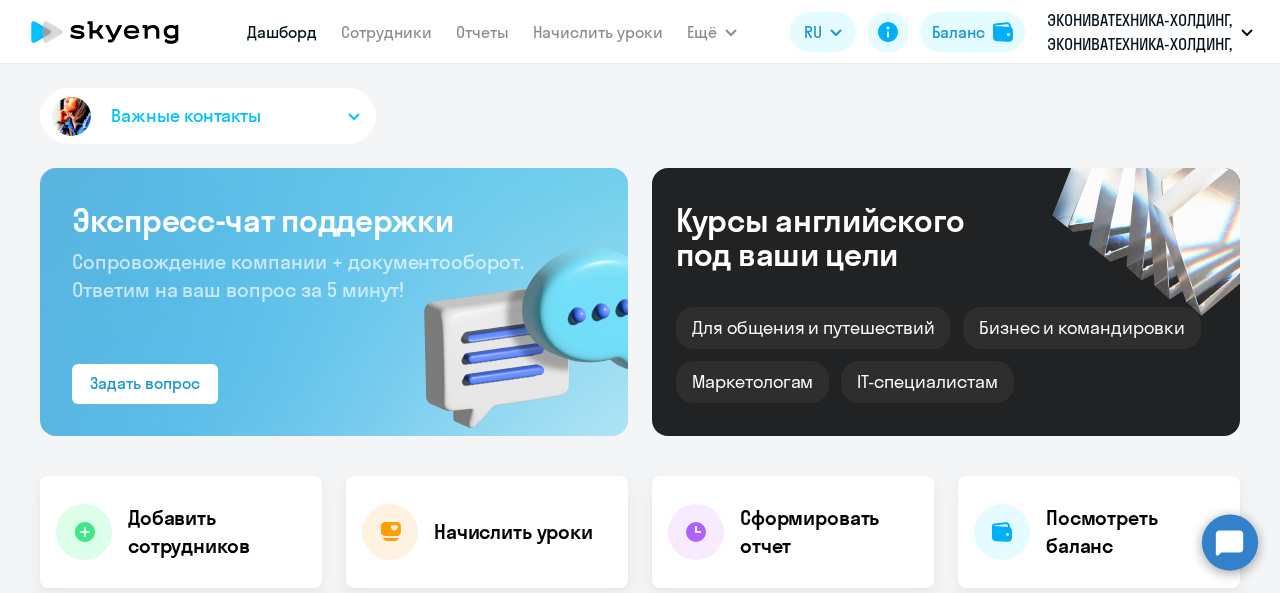 scroll, scrollTop: 0, scrollLeft: 0, axis: both 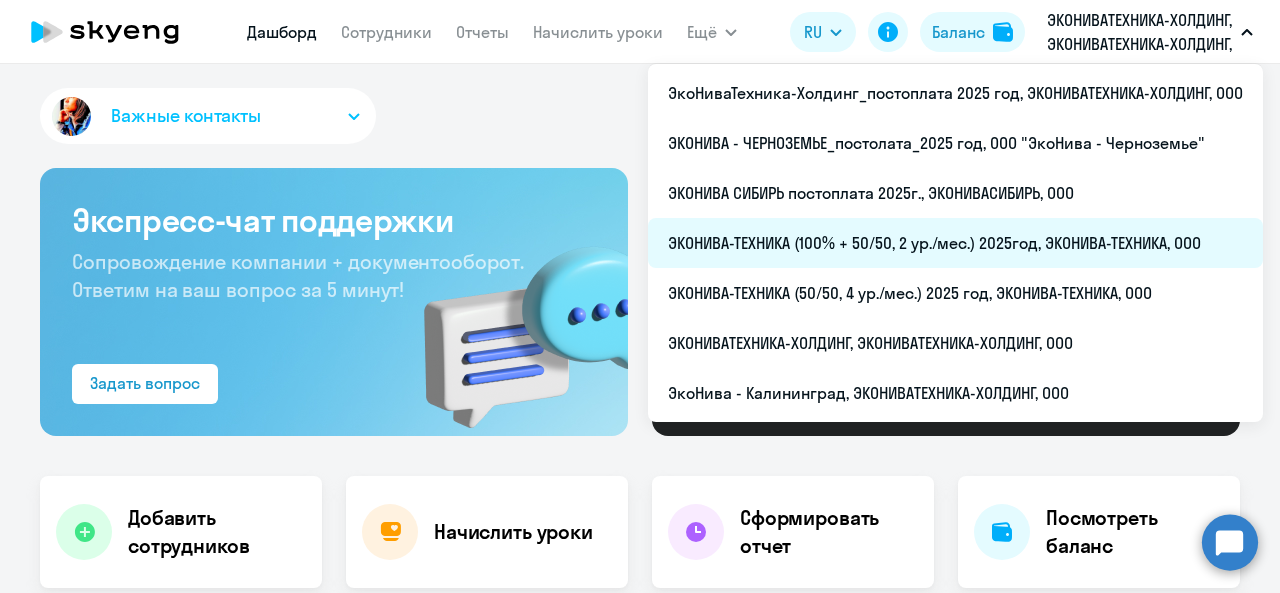 click on "ЭКОНИВА-ТЕХНИКА (100% + 50/50, 2 ур./мес.) 2025год, ЭКОНИВА-ТЕХНИКА, ООО" at bounding box center [955, 243] 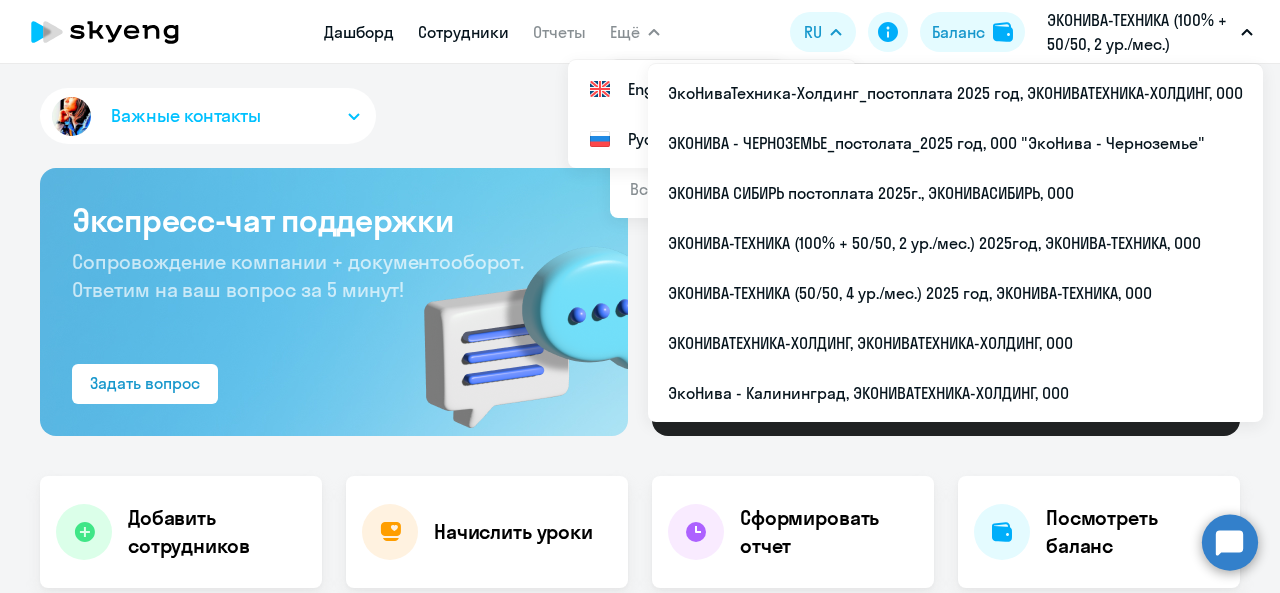 click on "Сотрудники" at bounding box center [463, 32] 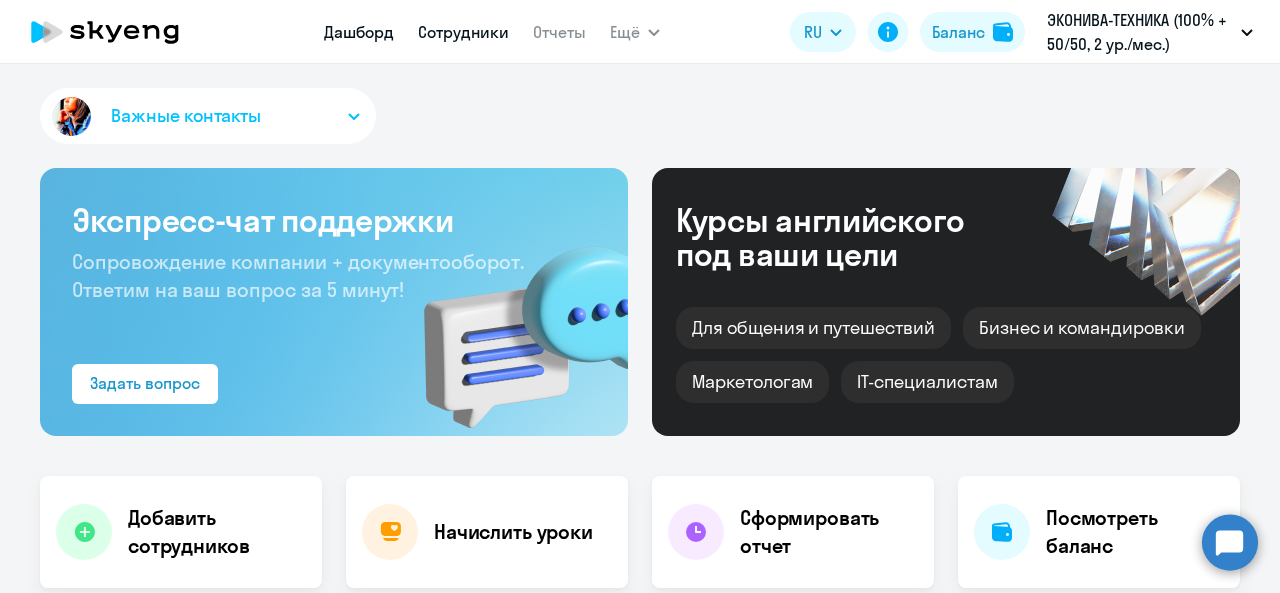 select on "30" 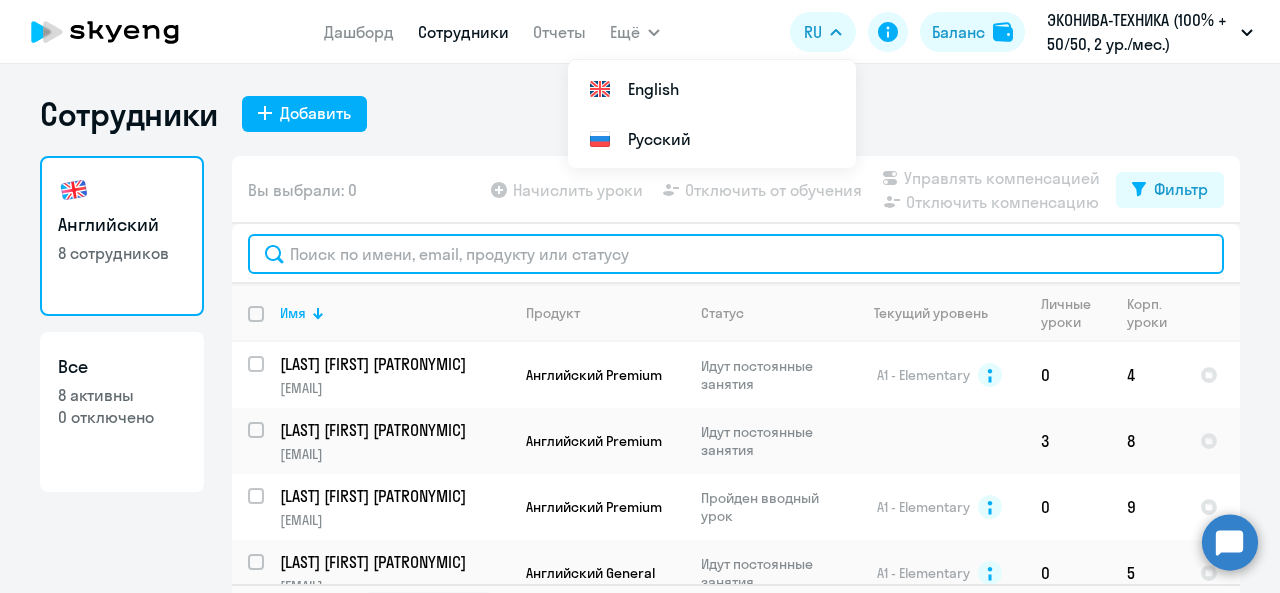 click 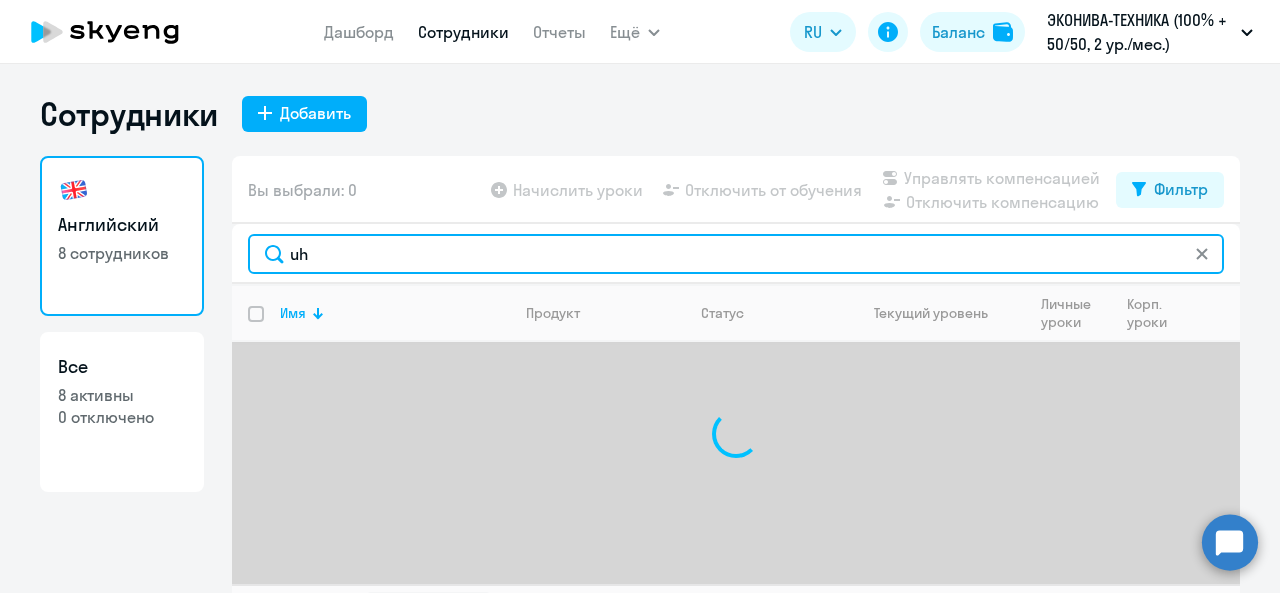 type on "u" 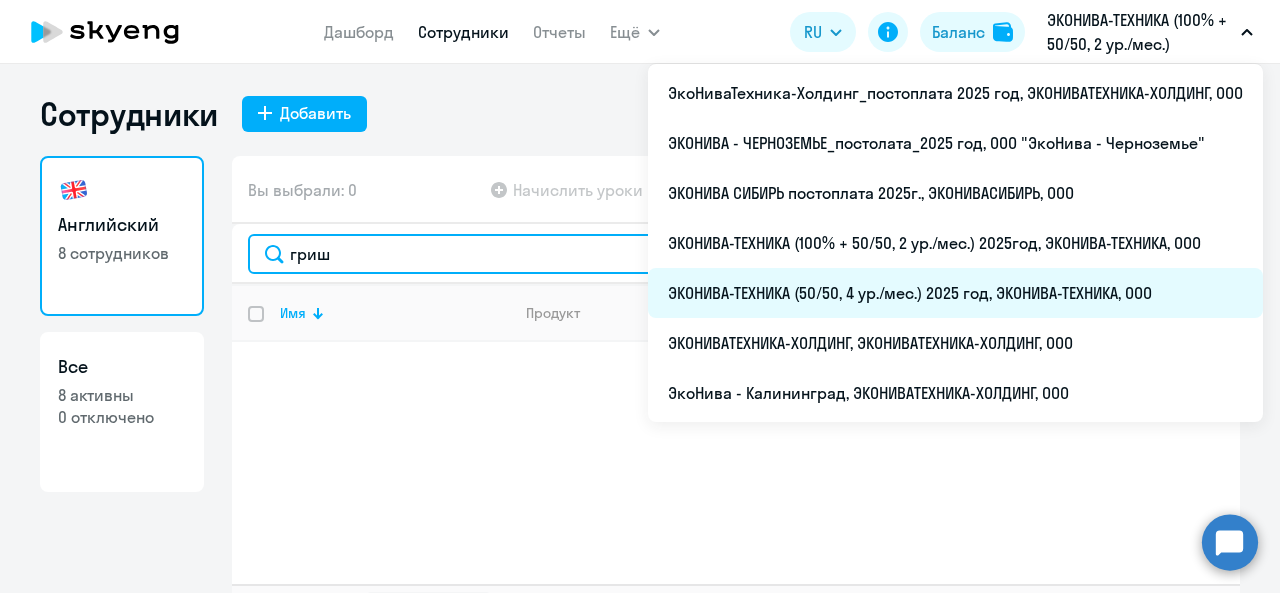 type on "гриш" 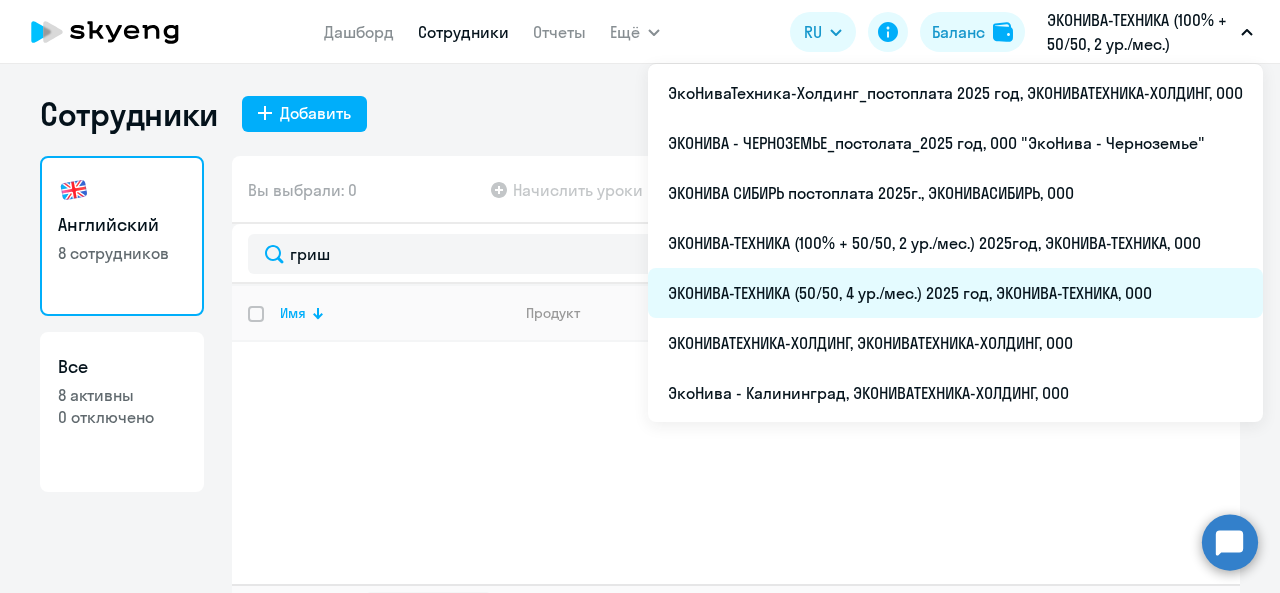 click on "ЭКОНИВА-ТЕХНИКА (50/50, 4 ур./мес.) 2025 год, ЭКОНИВА-ТЕХНИКА, ООО" at bounding box center [955, 293] 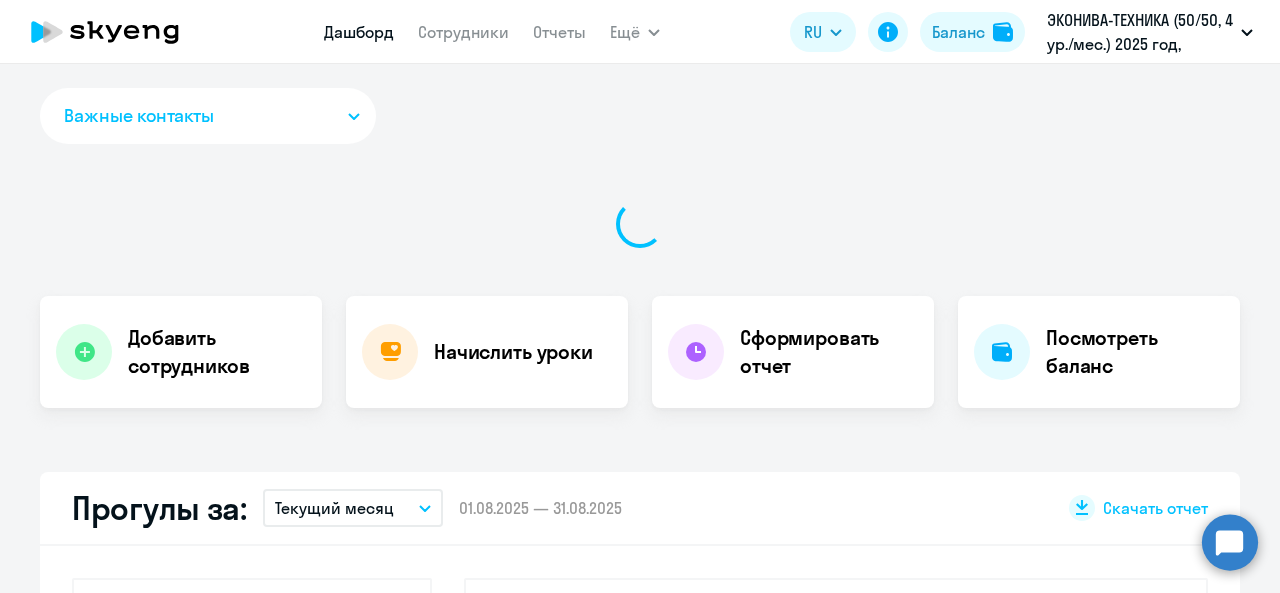 select on "30" 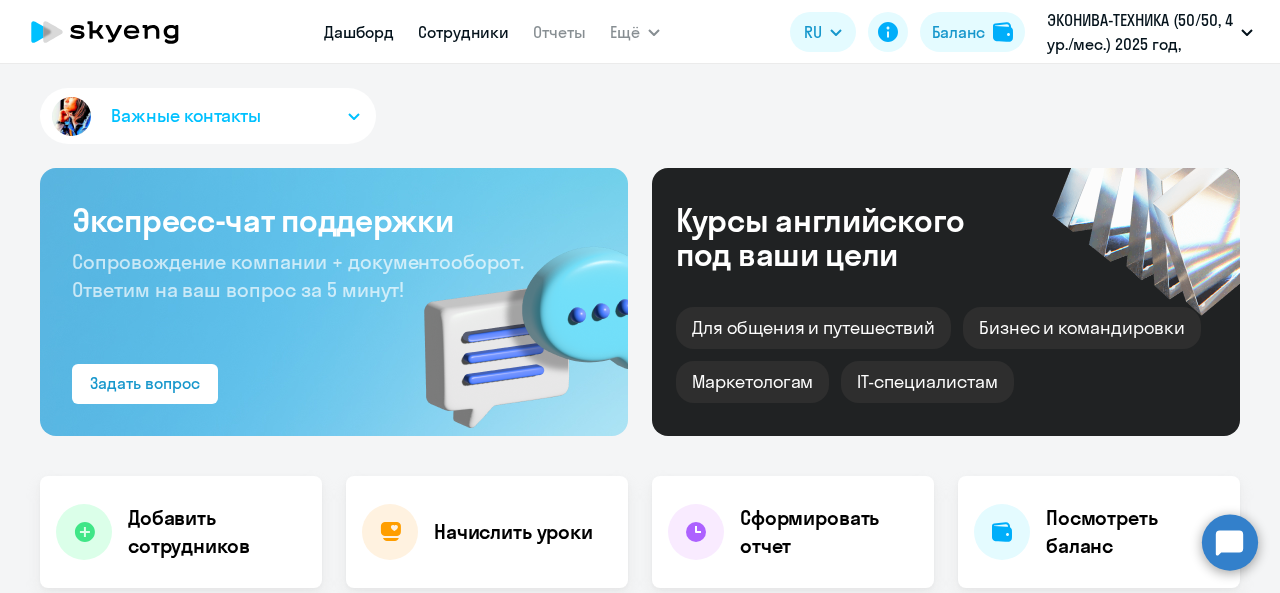 click on "Сотрудники" at bounding box center [463, 32] 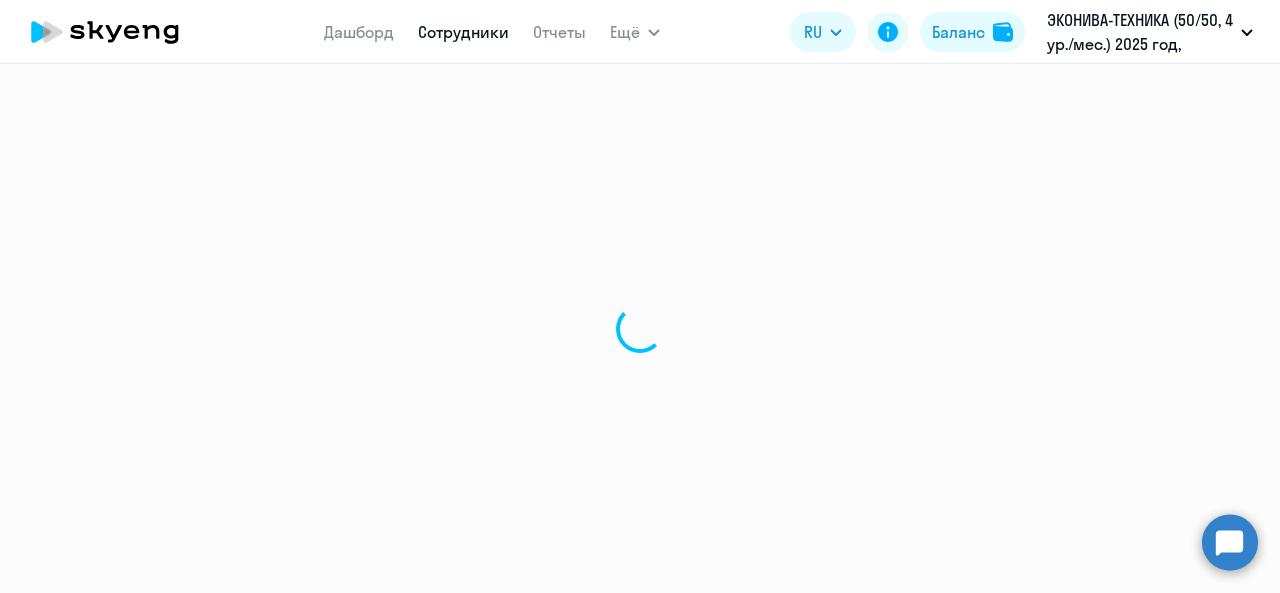 select on "30" 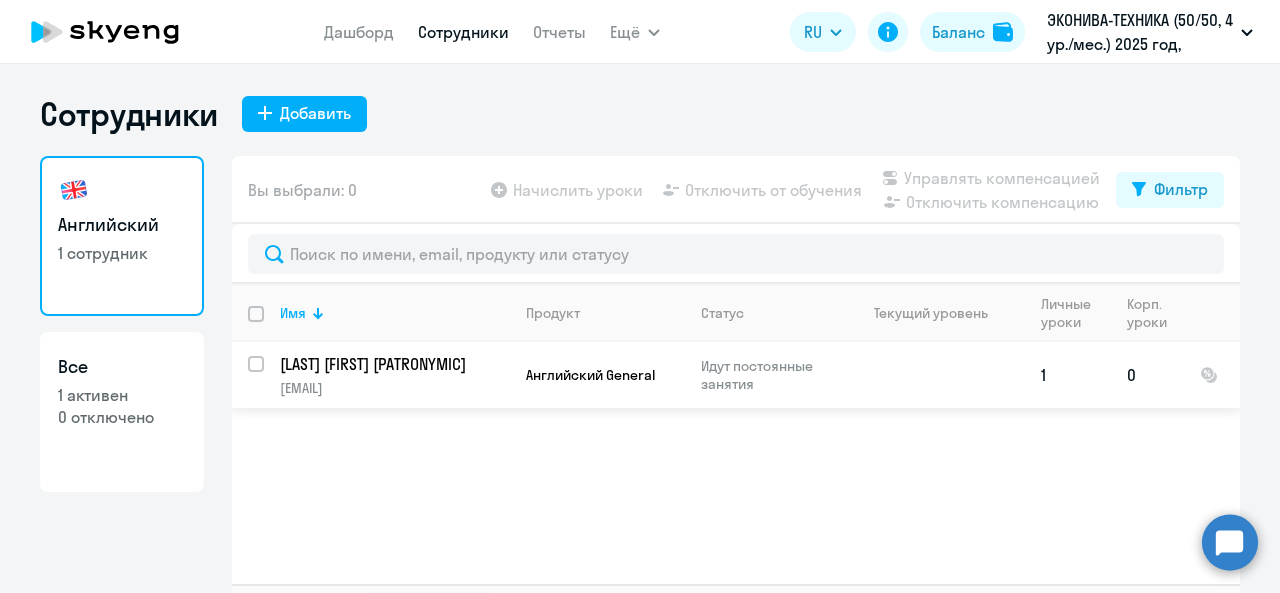 click at bounding box center (268, 376) 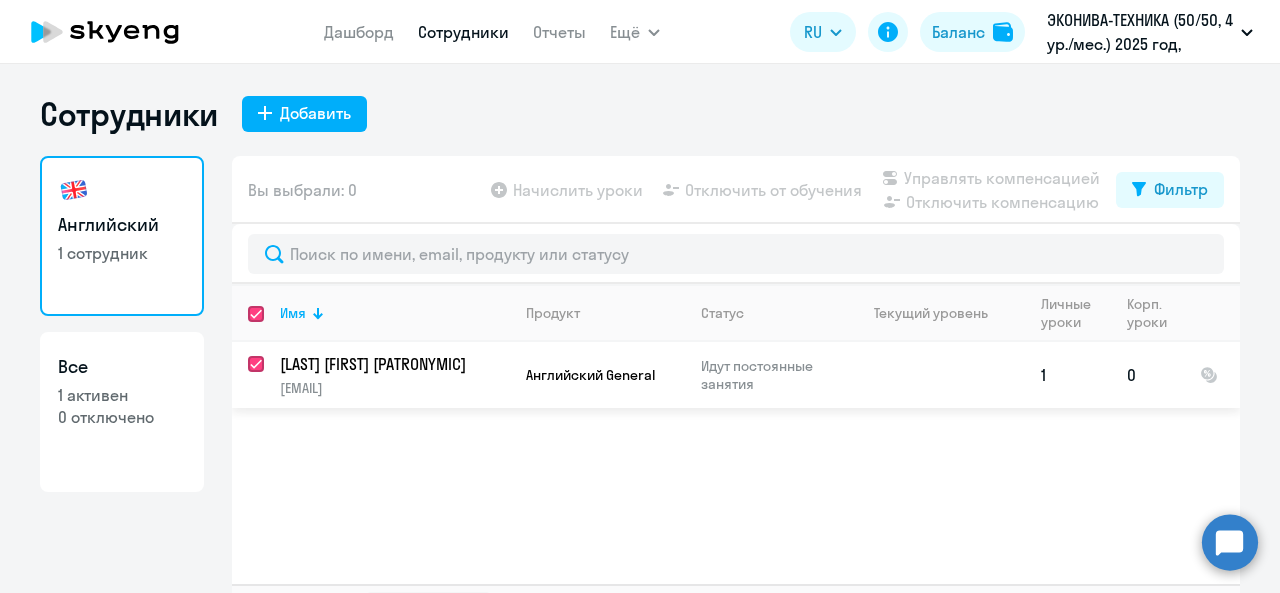 checkbox on "true" 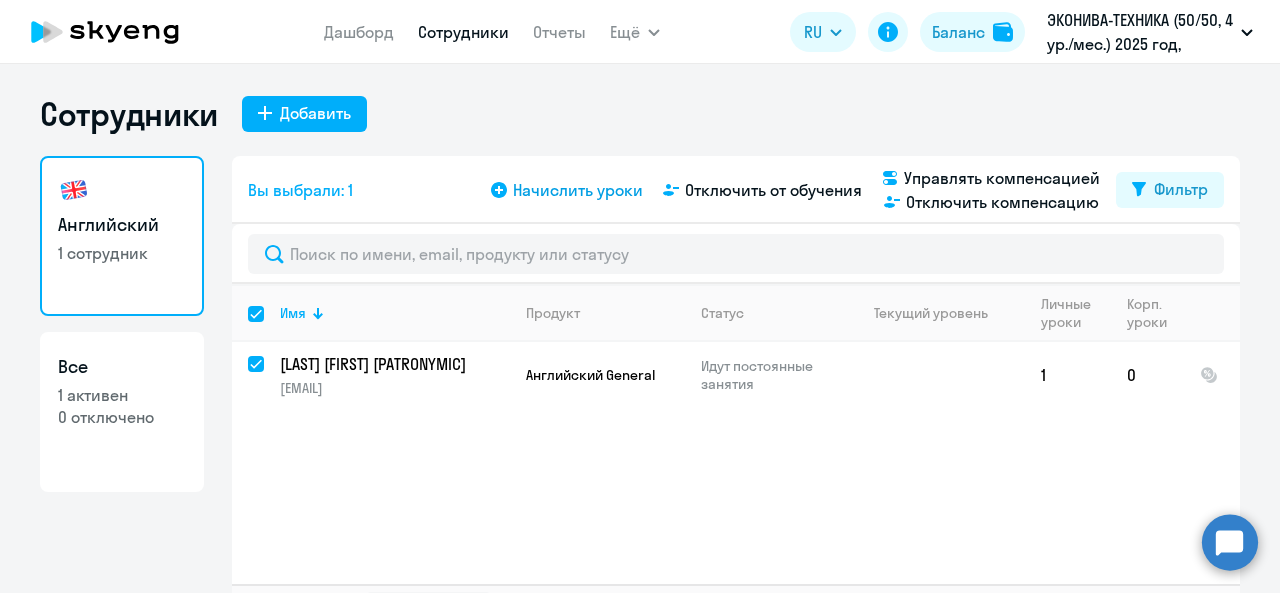 click on "Начислить уроки" 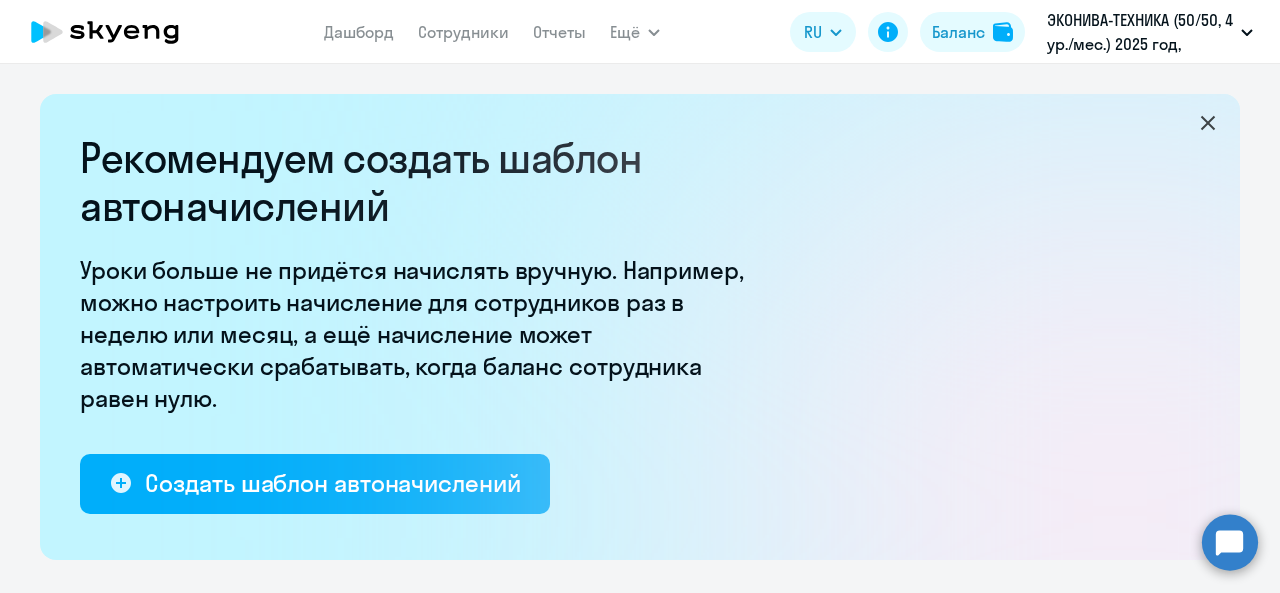 select on "10" 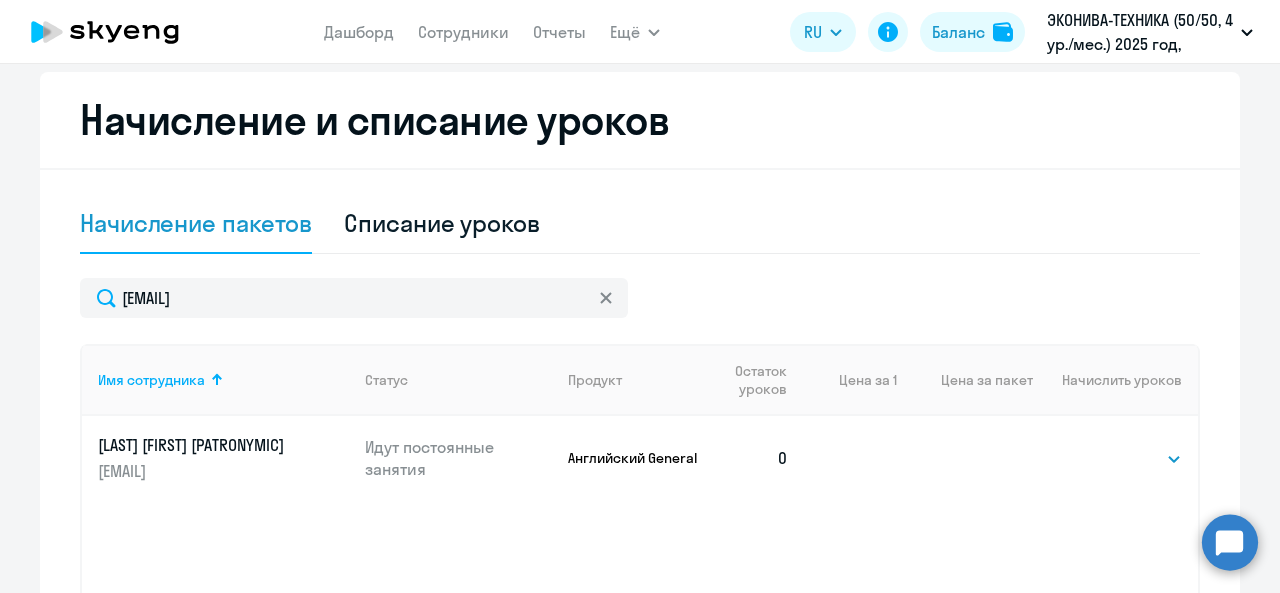 scroll, scrollTop: 746, scrollLeft: 0, axis: vertical 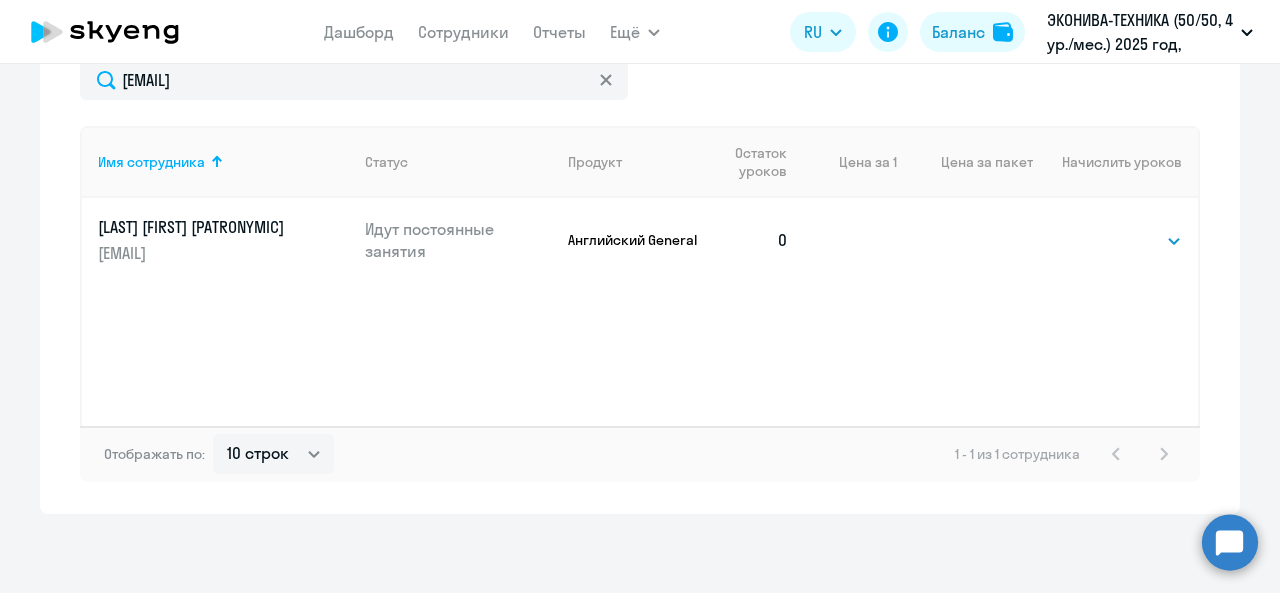 click on "Выбрать 4 8 16 32 64 Выбрать" 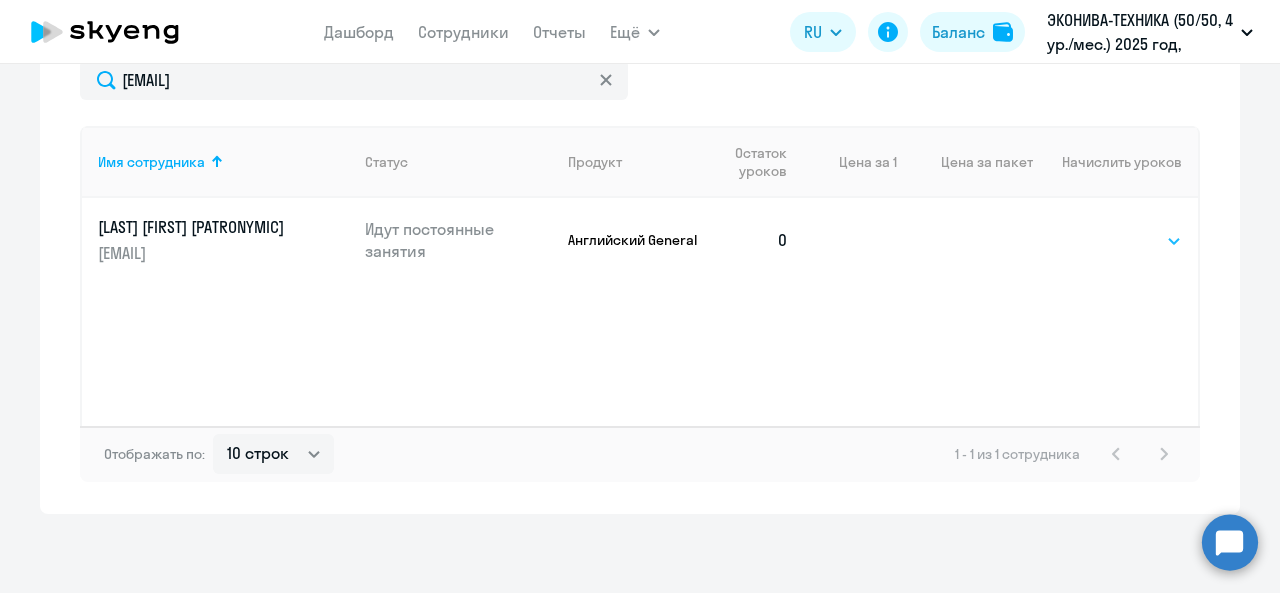 click on "Выбрать   4   8   16   32   64" 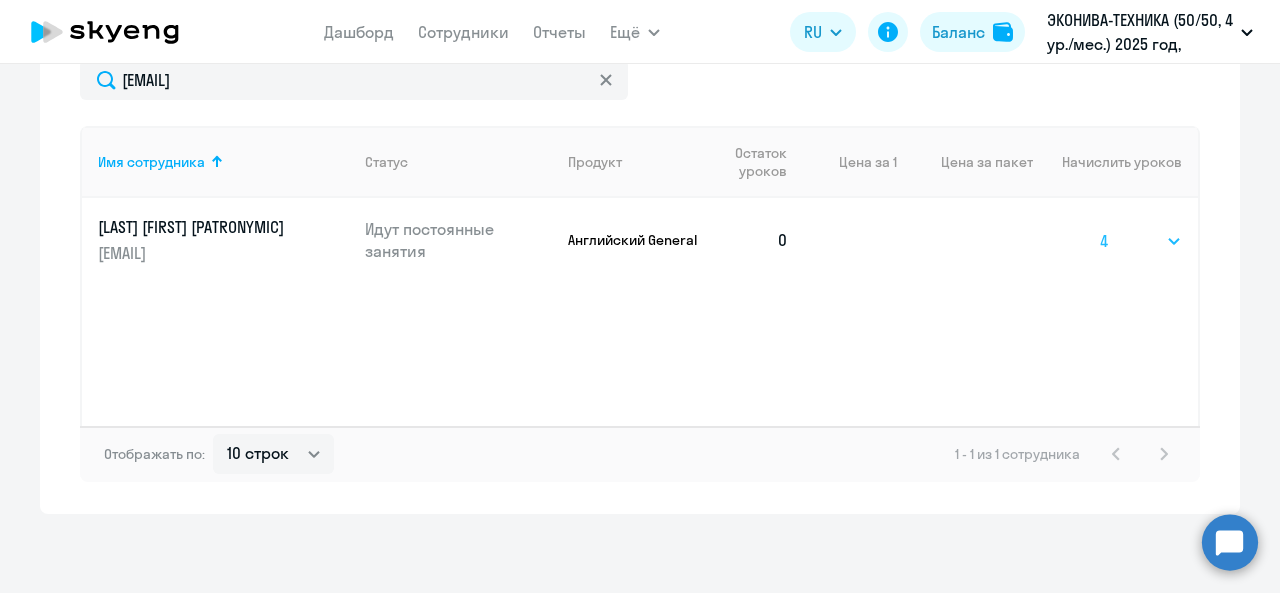 click on "Выбрать   4   8   16   32   64" 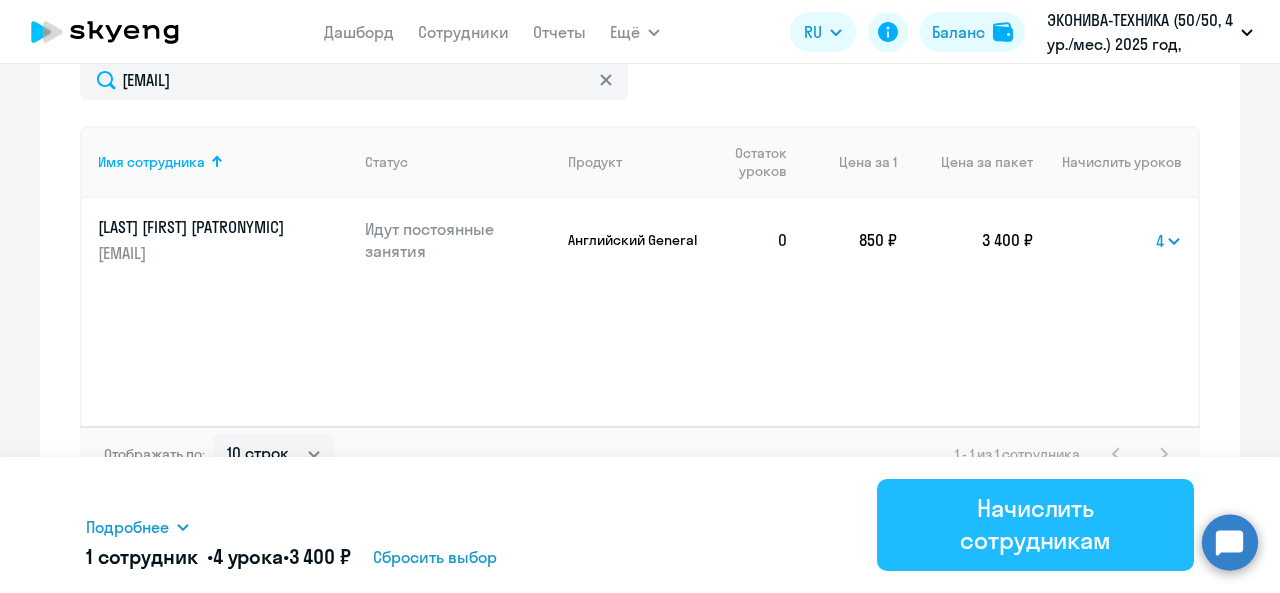 click on "Начислить сотрудникам" at bounding box center (1035, 524) 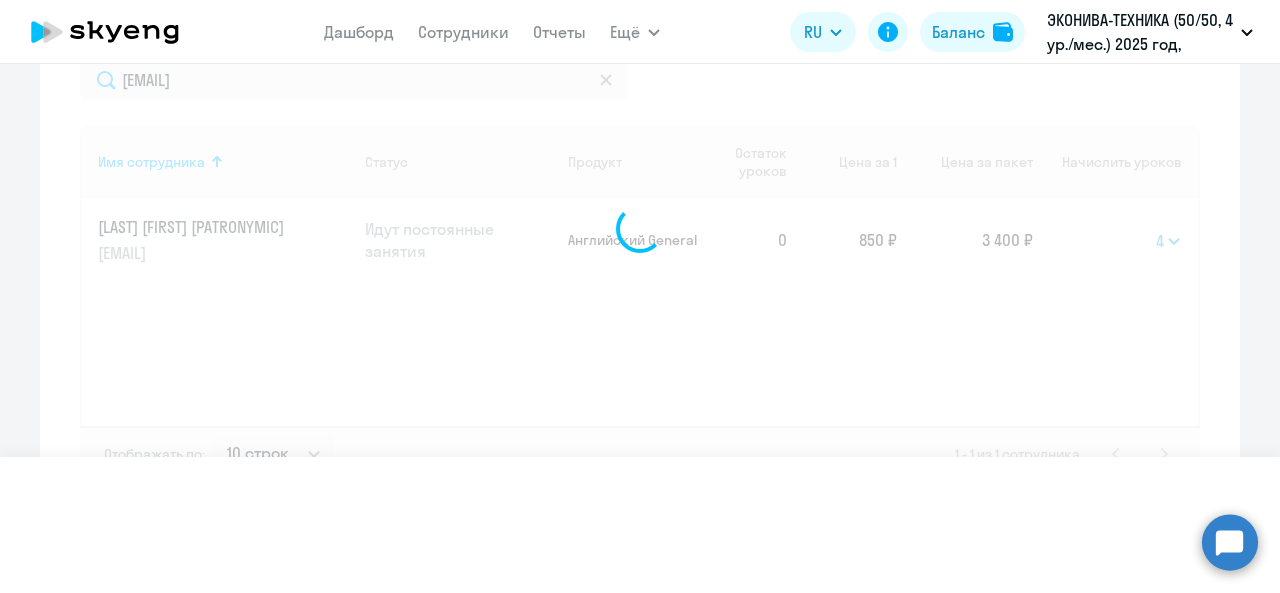 select 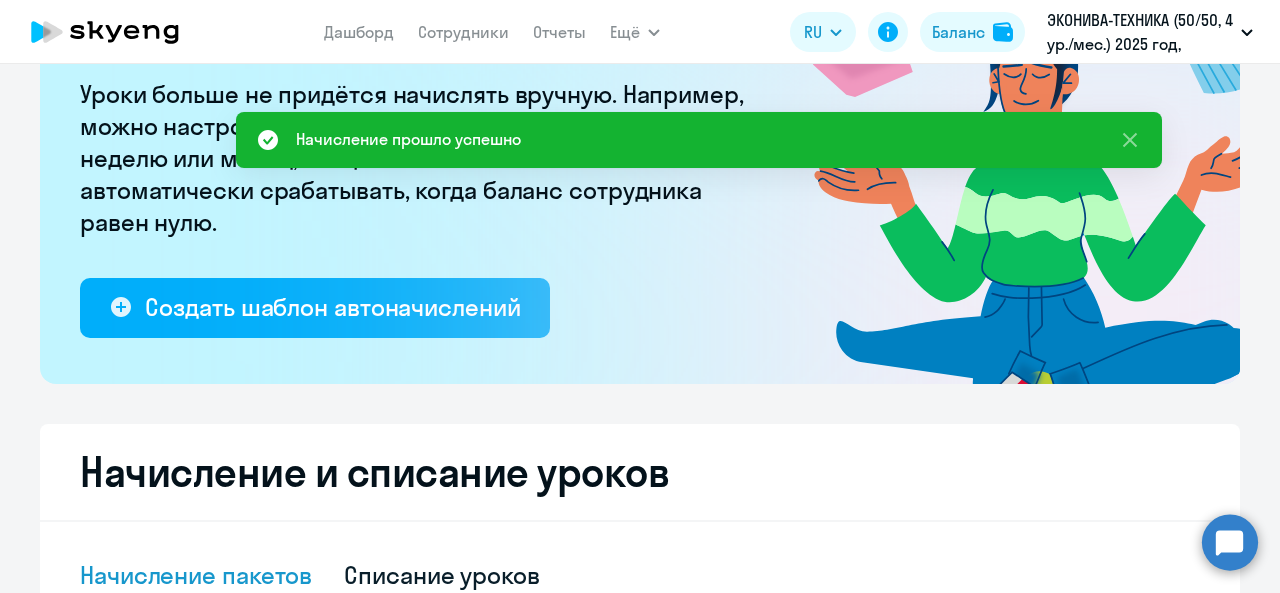 scroll, scrollTop: 0, scrollLeft: 0, axis: both 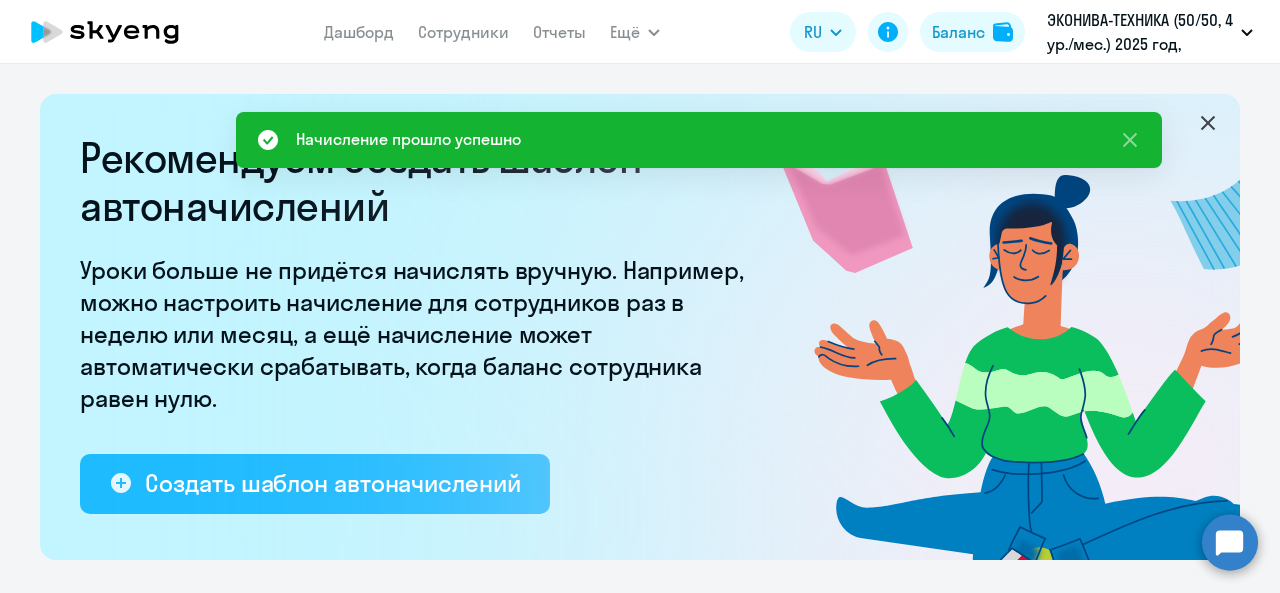 click on "Создать шаблон автоначислений" 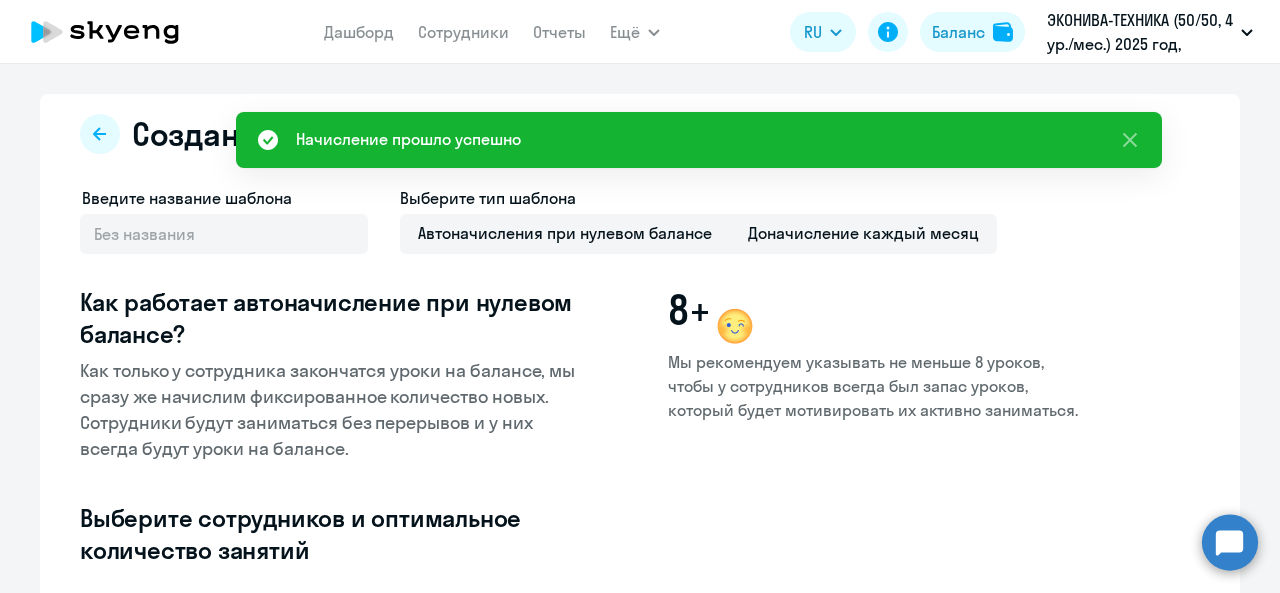 select on "10" 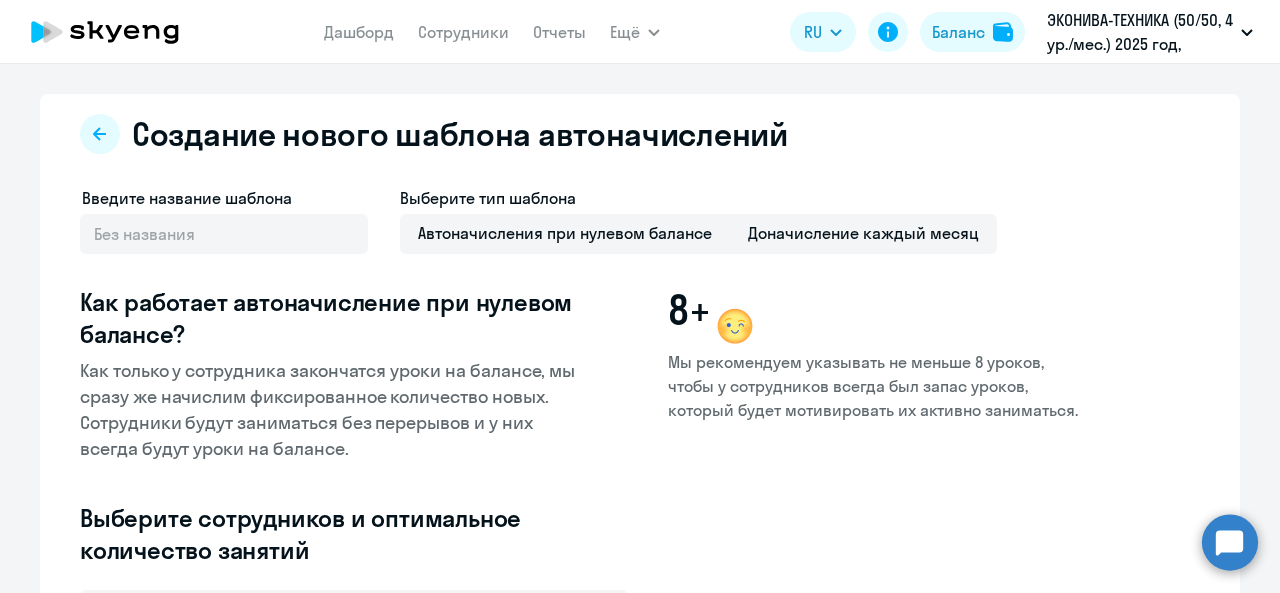 click on "Выберите тип шаблона Автоначисления при нулевом балансе Доначисление каждый месяц" 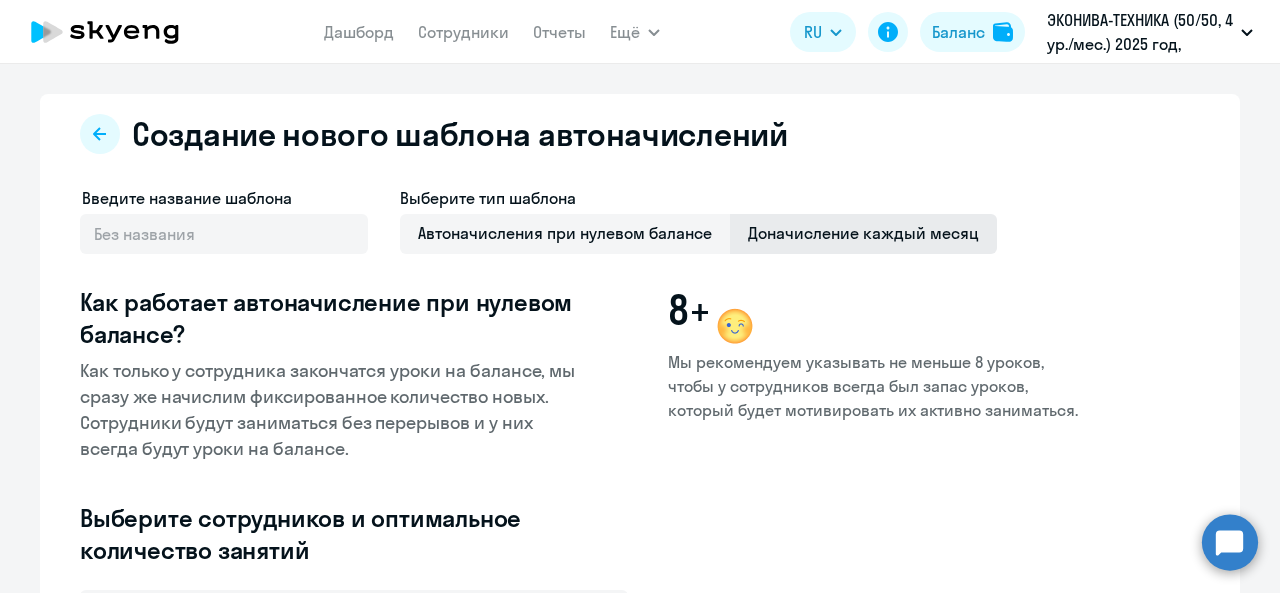 click on "Доначисление каждый месяц" 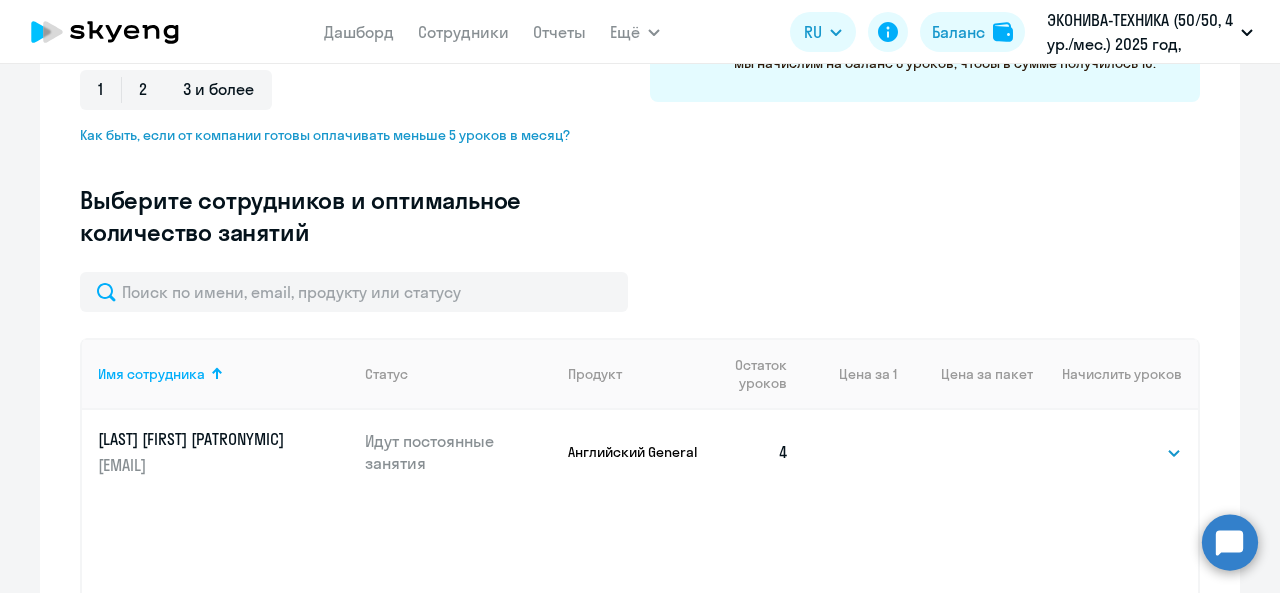 scroll, scrollTop: 420, scrollLeft: 0, axis: vertical 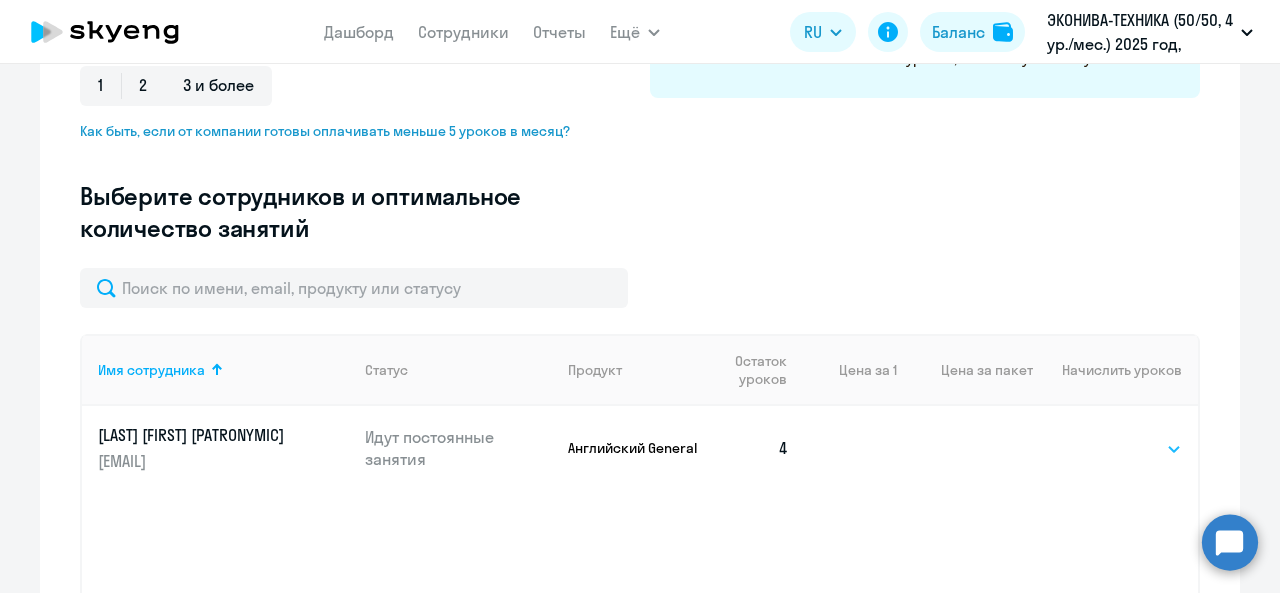 click on "Выбрать   4   8   16   32   64" 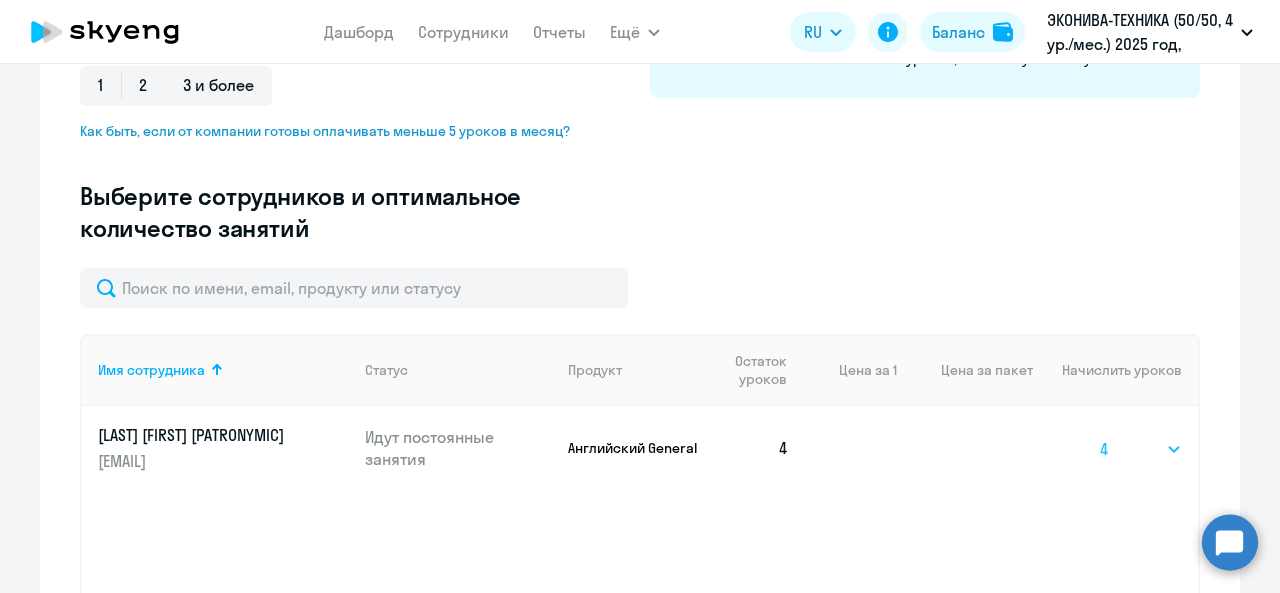 click on "Выбрать   4   8   16   32   64" 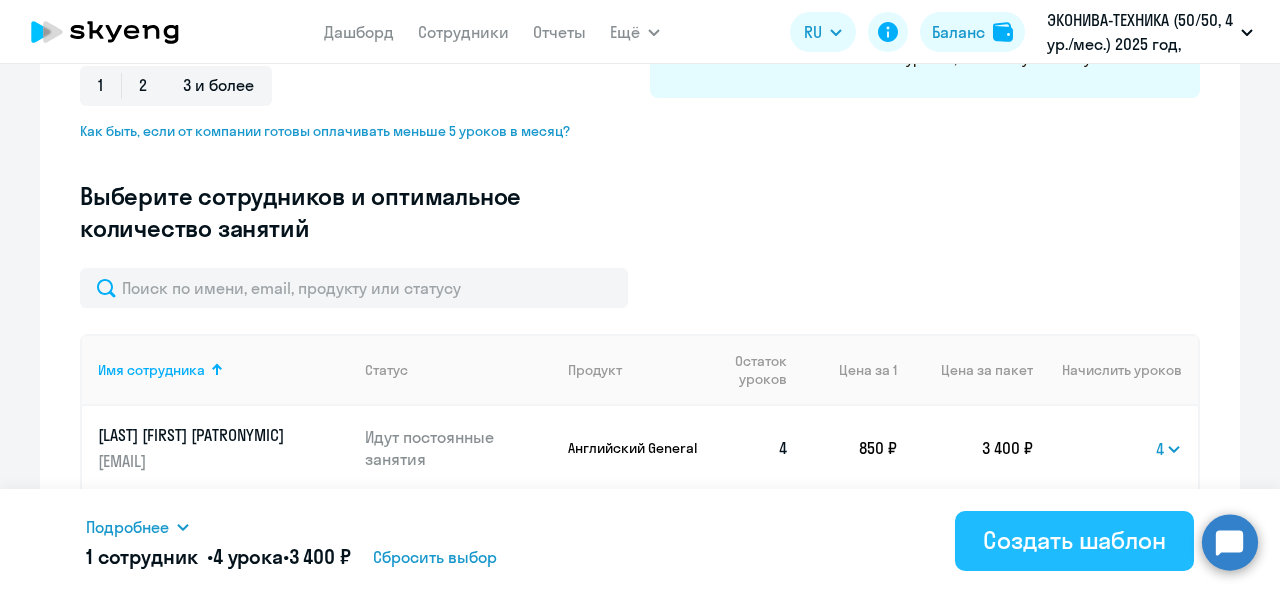 click on "Создать шаблон" at bounding box center [1074, 540] 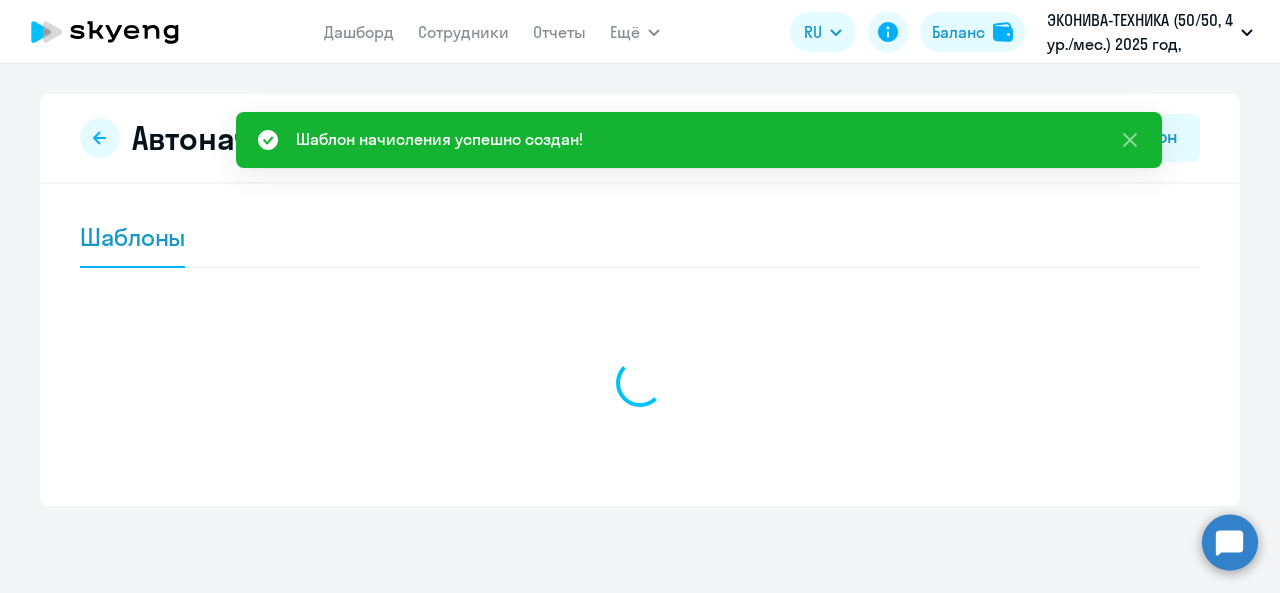 scroll, scrollTop: 0, scrollLeft: 0, axis: both 